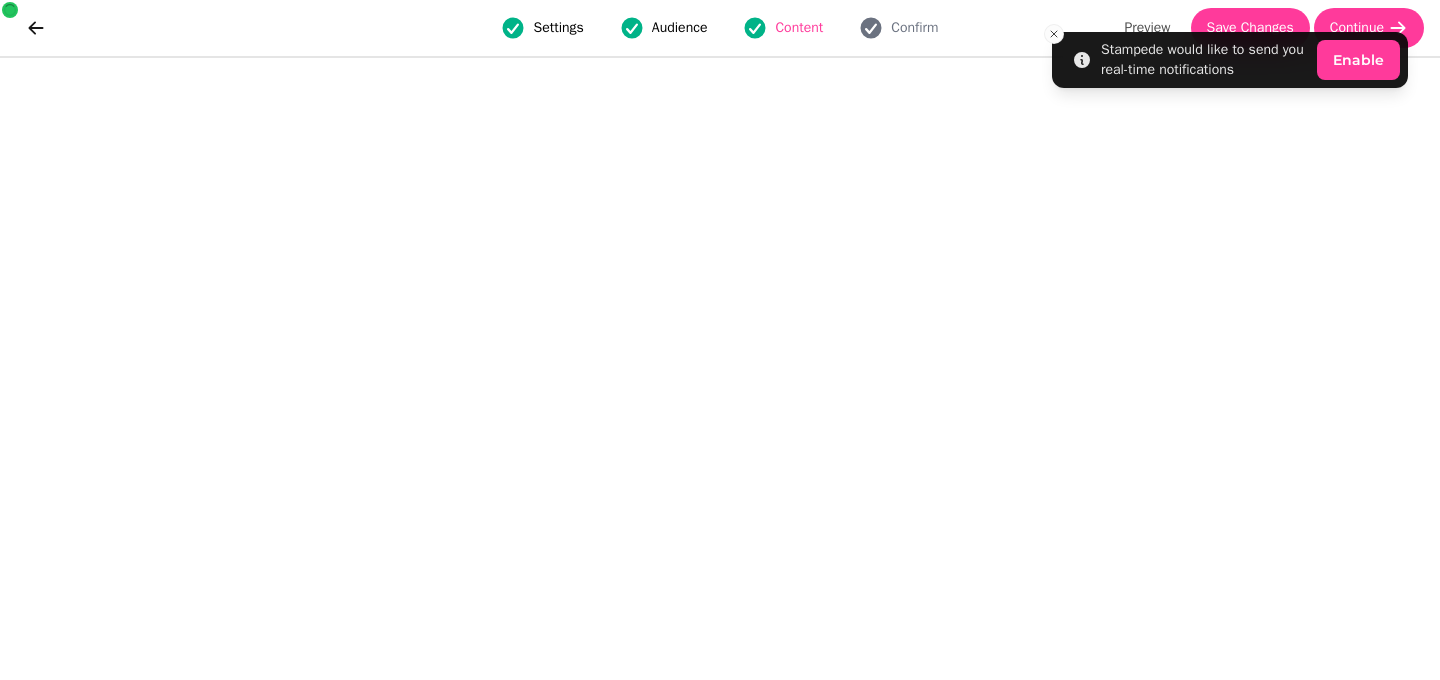 scroll, scrollTop: 0, scrollLeft: 0, axis: both 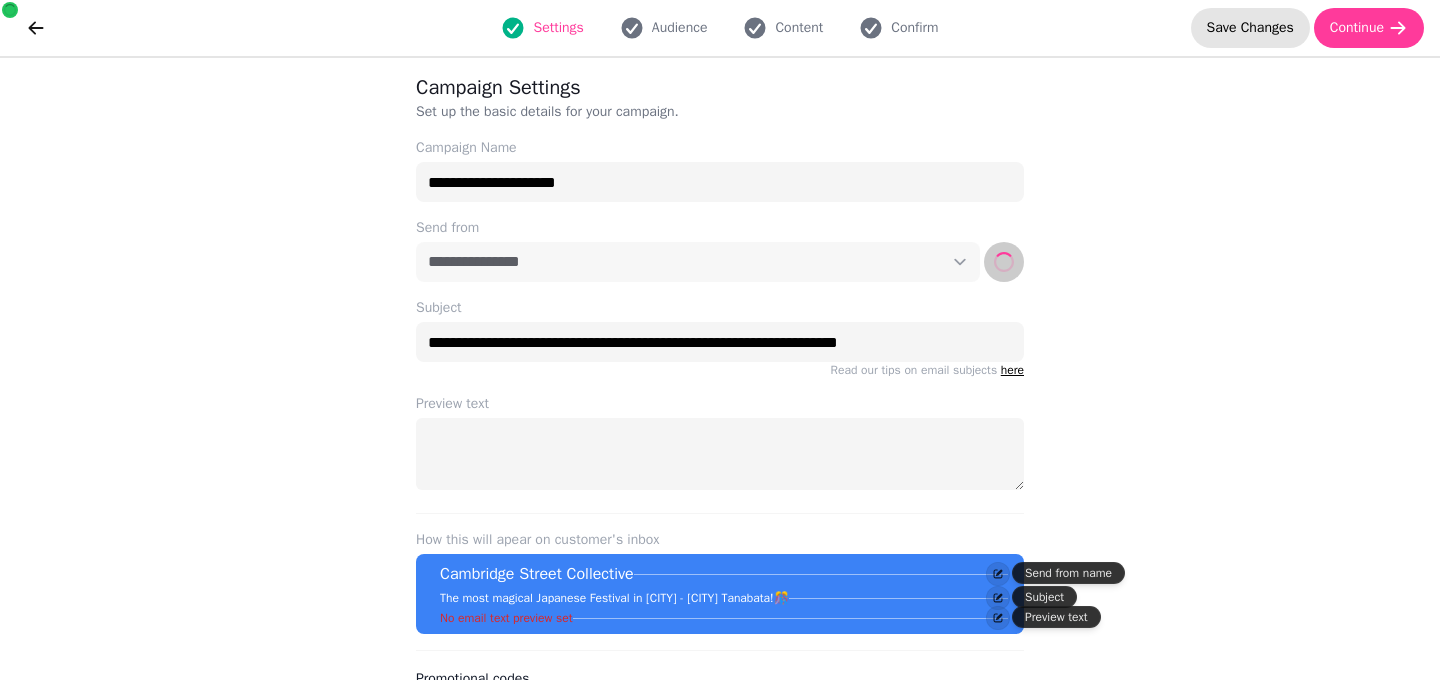 select on "**********" 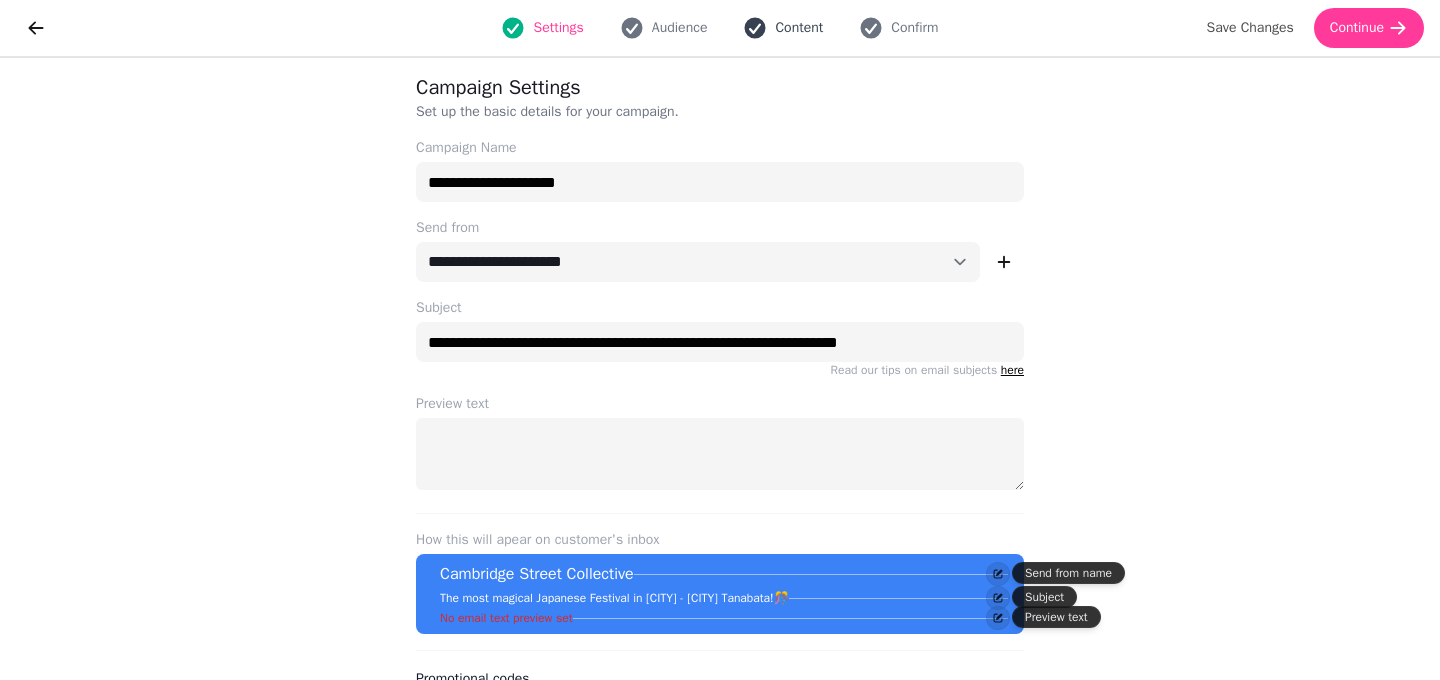 click on "Content" at bounding box center (783, 28) 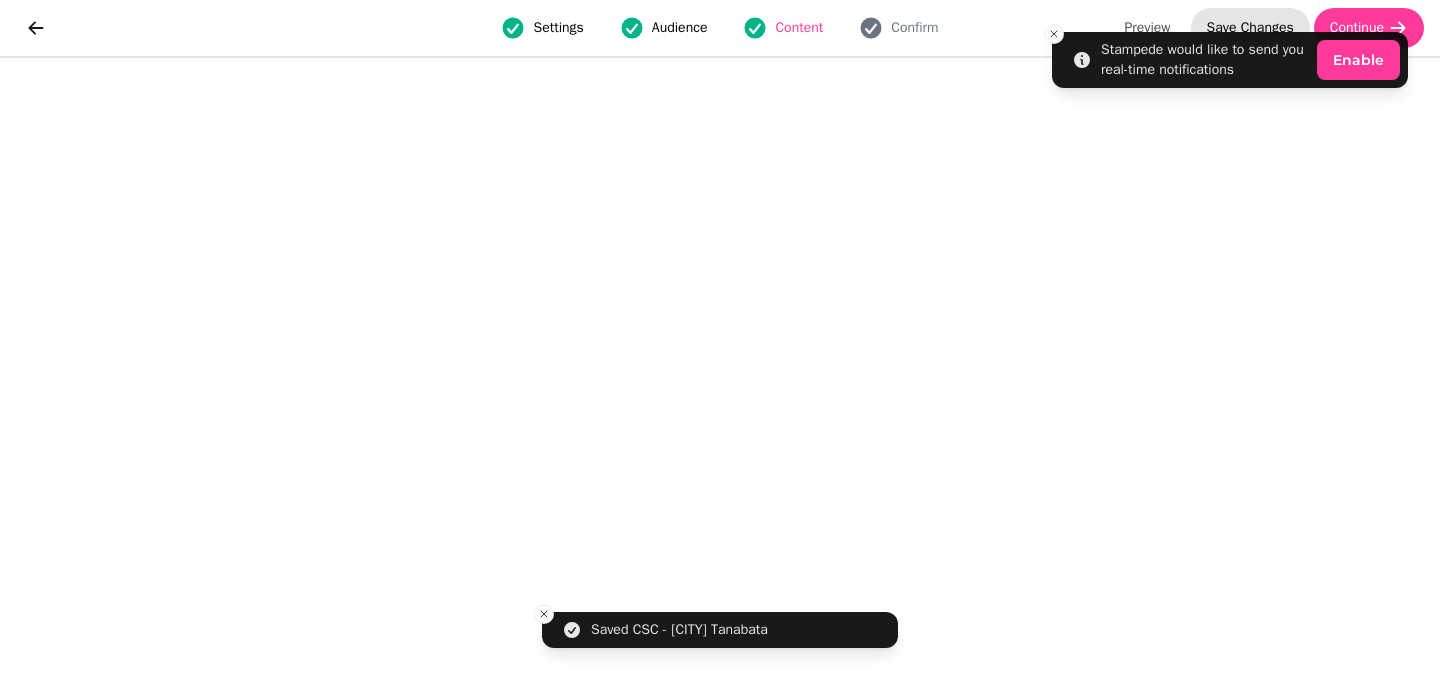 click on "Save Changes" at bounding box center (1250, 28) 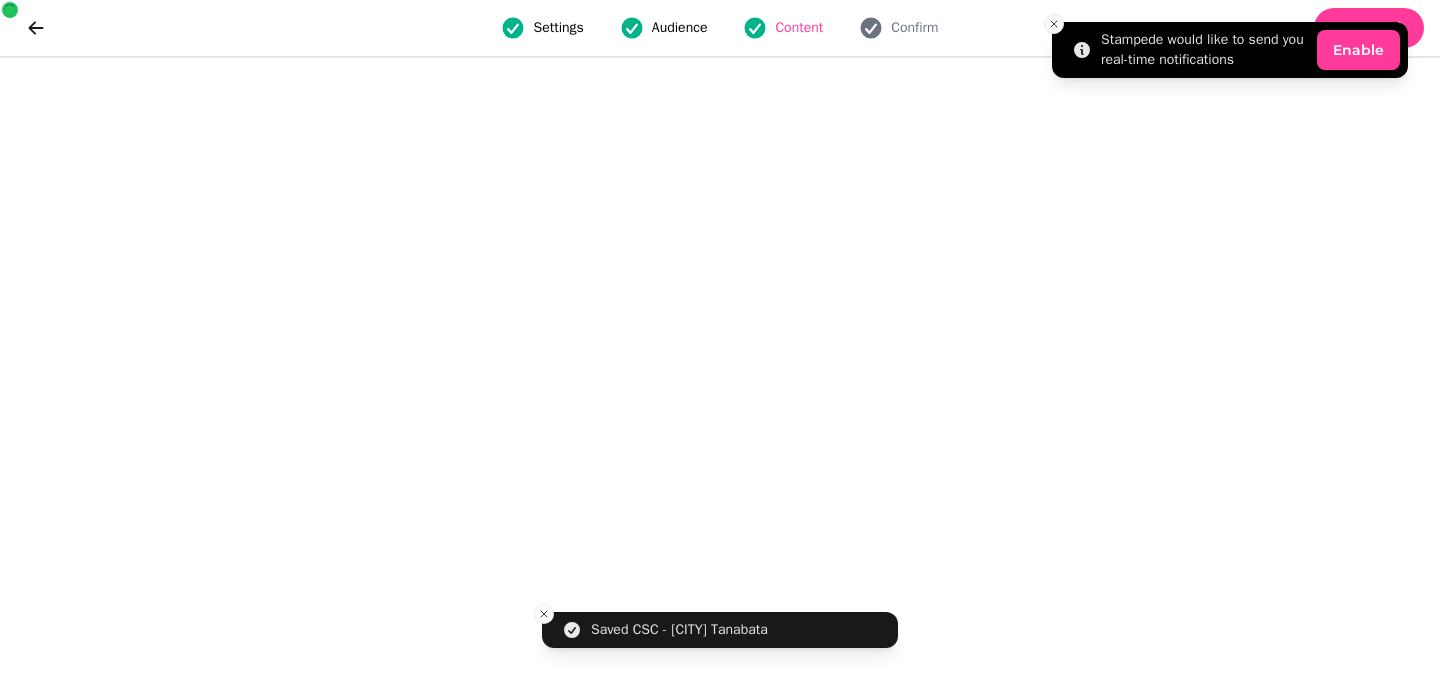 click 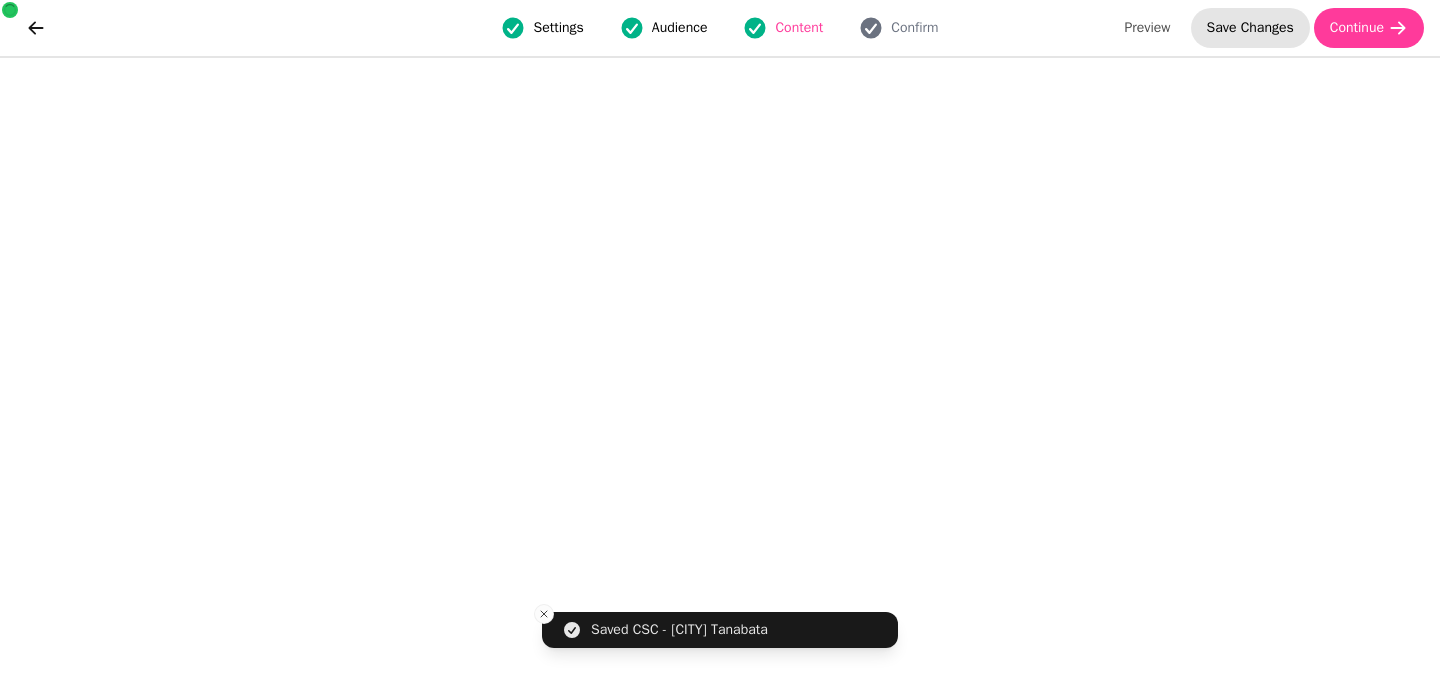 click on "Save Changes" at bounding box center (1250, 28) 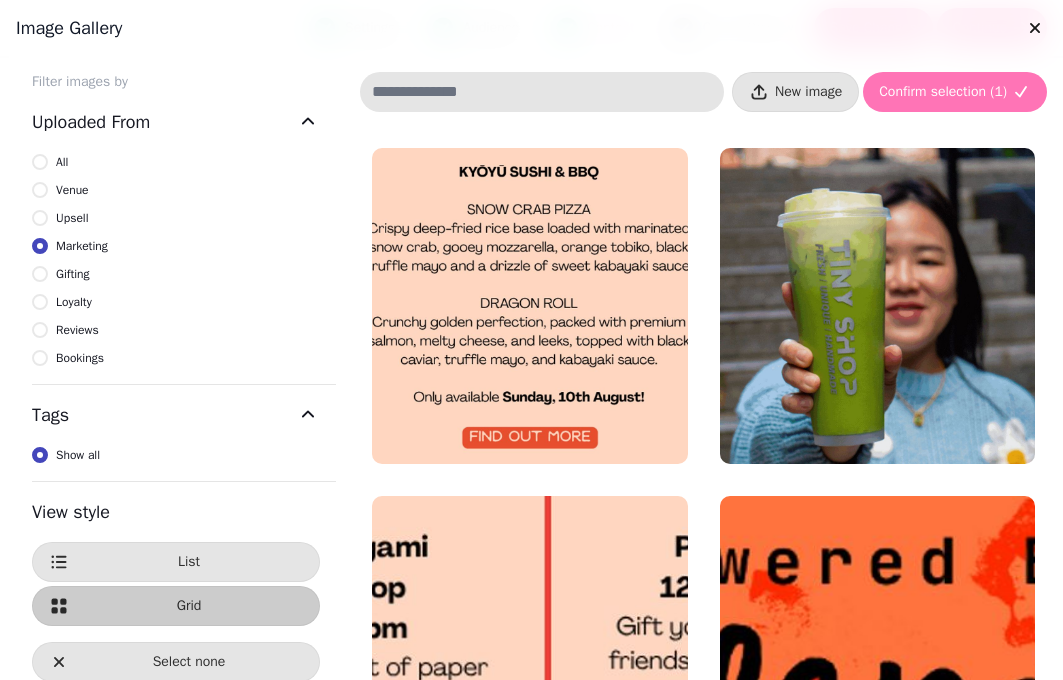 click on "Confirm selection ( 1 )" at bounding box center [943, 92] 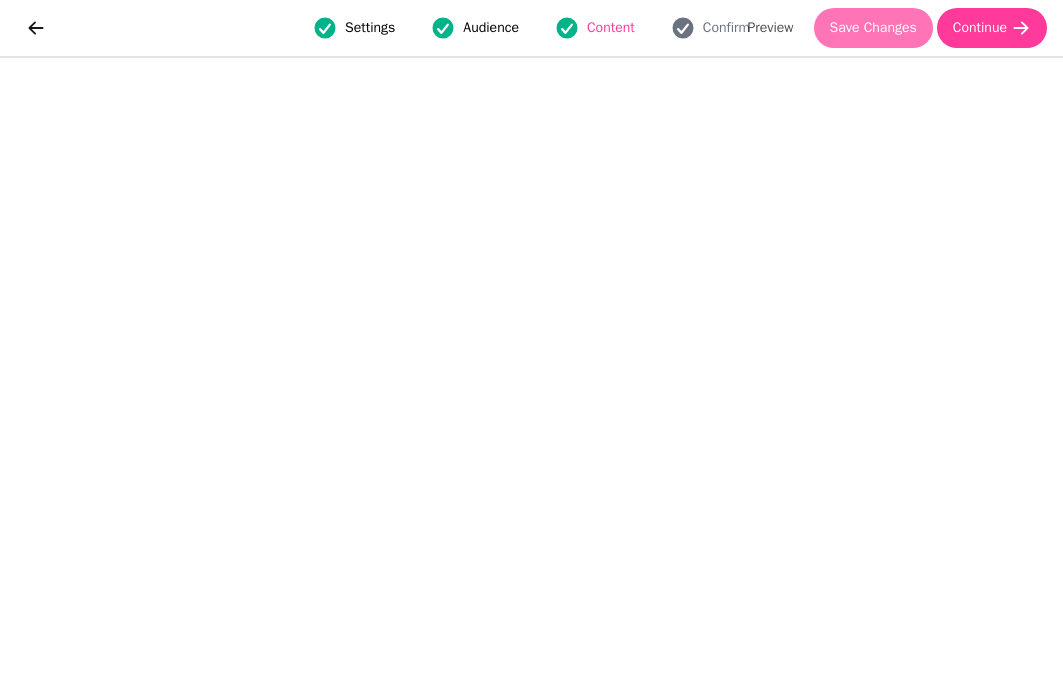 click on "Save Changes" at bounding box center [873, 28] 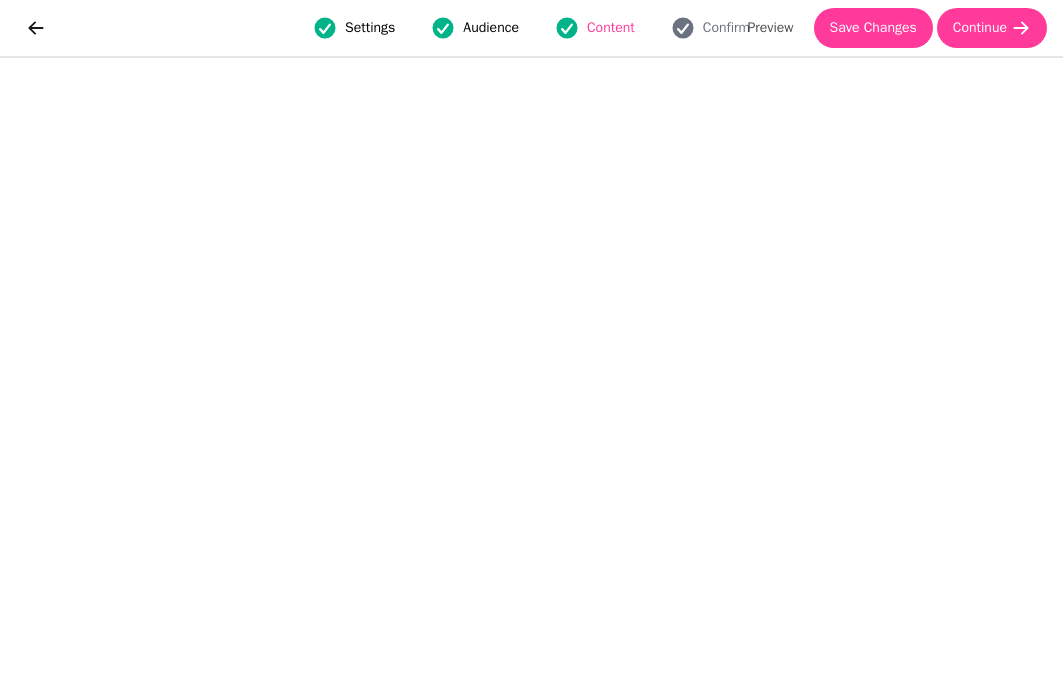 select on "**********" 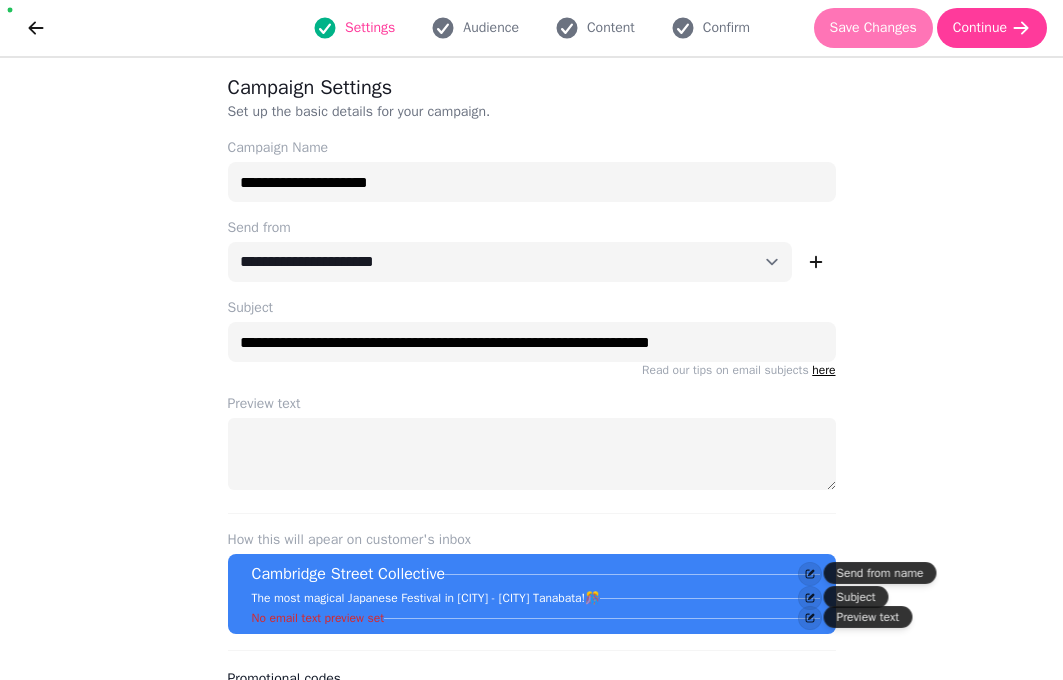 click on "Save Changes" at bounding box center [873, 28] 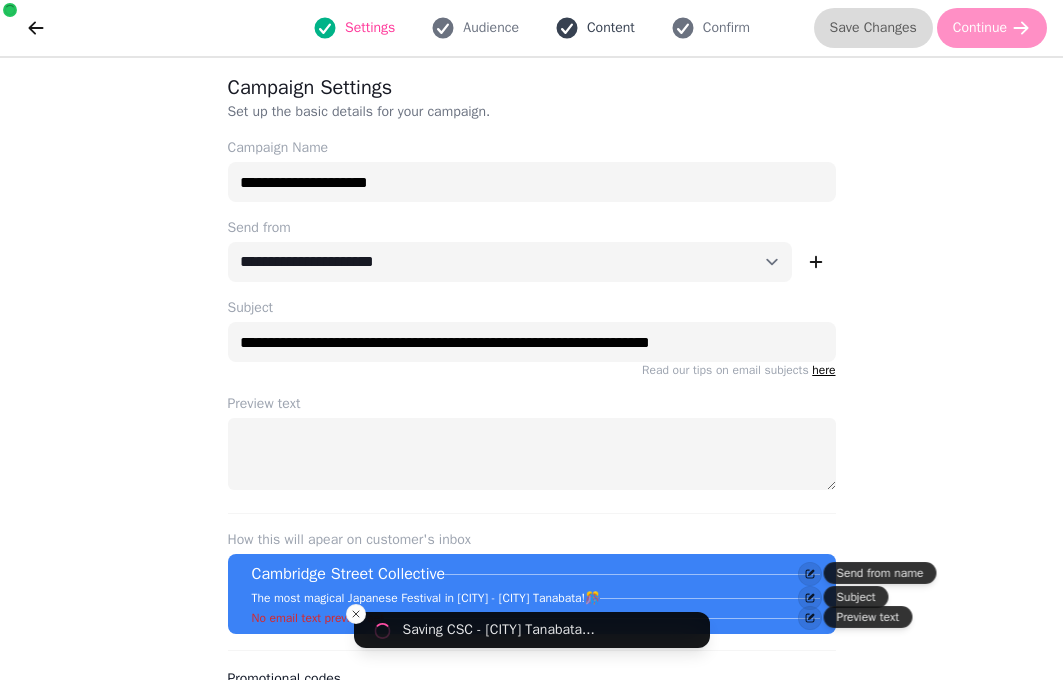 click on "Content" at bounding box center (595, 28) 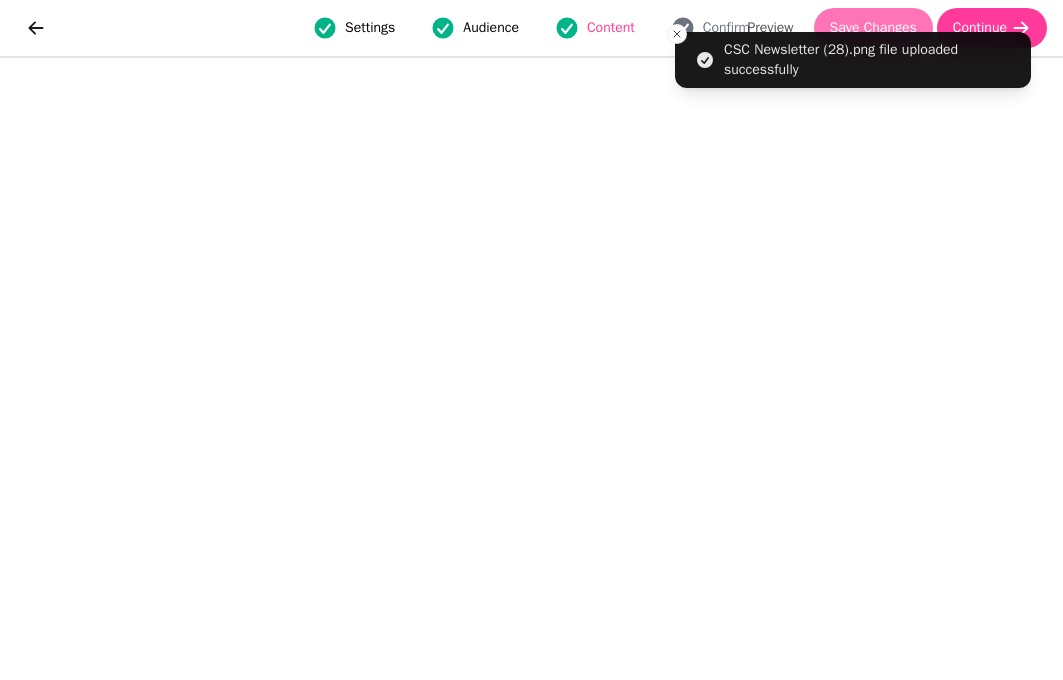 click on "Save Changes" at bounding box center (873, 28) 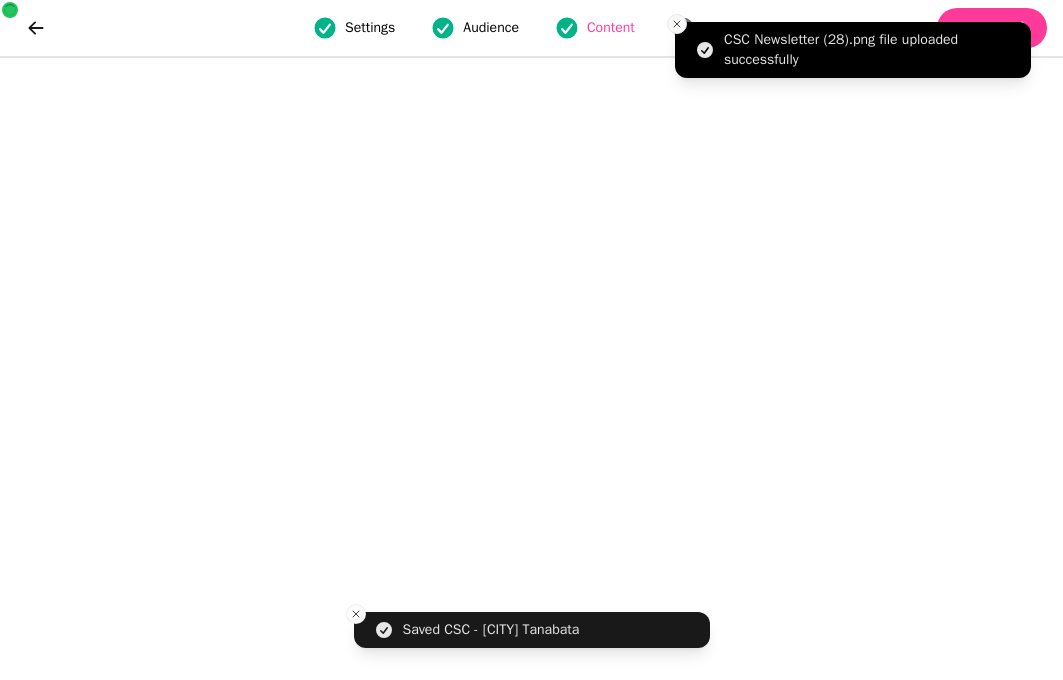 click at bounding box center (677, 24) 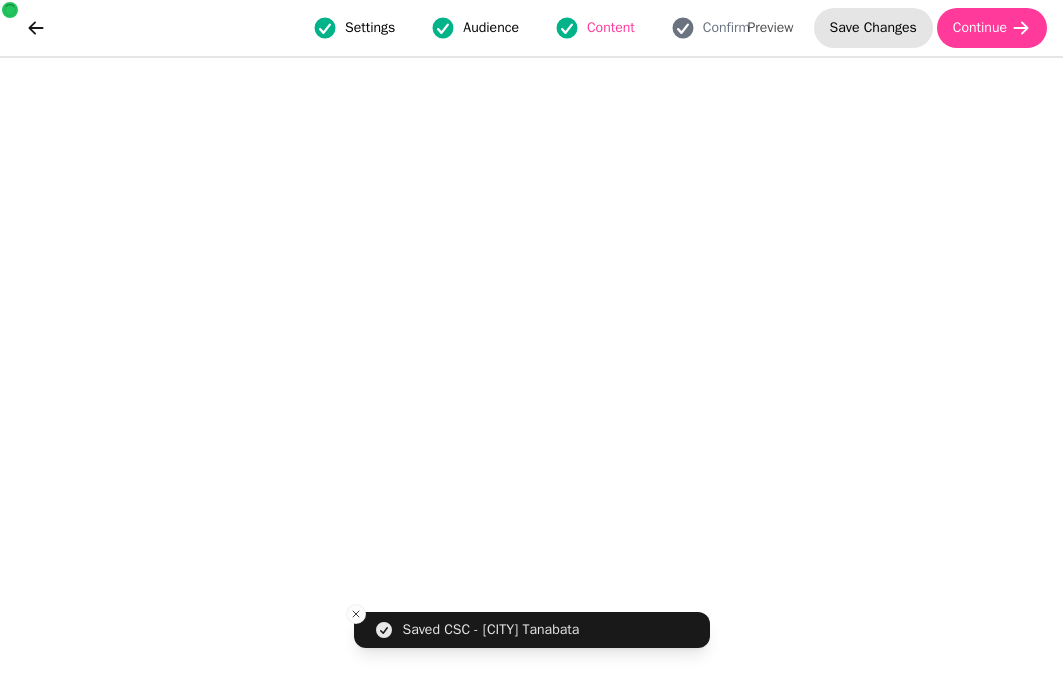 click on "Save Changes" at bounding box center [873, 28] 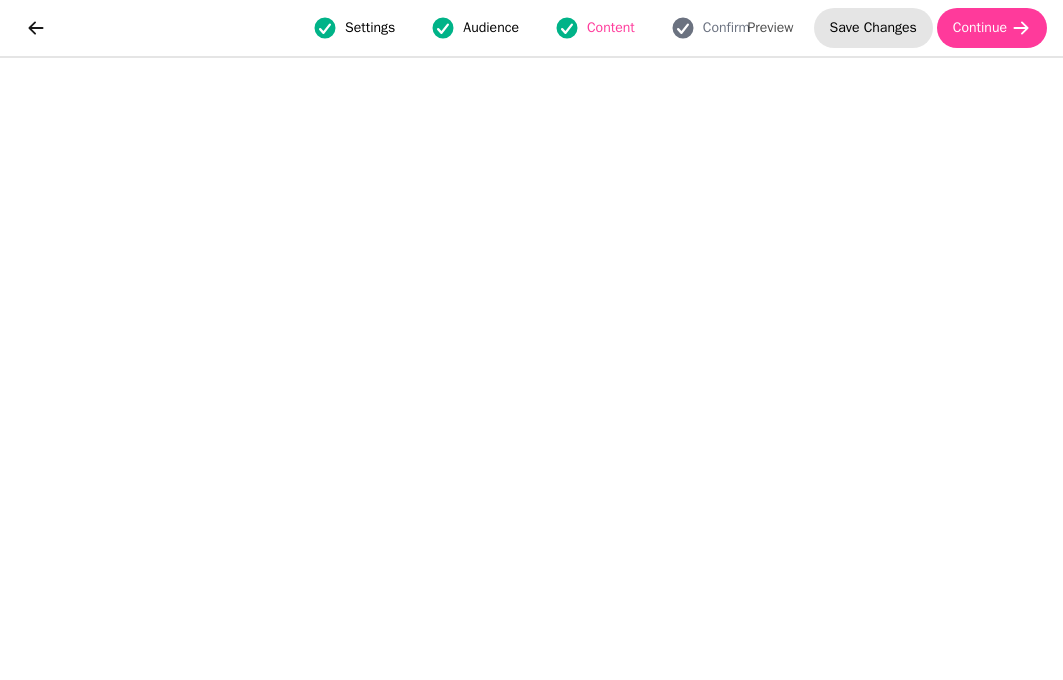 click on "Save Changes" at bounding box center [873, 28] 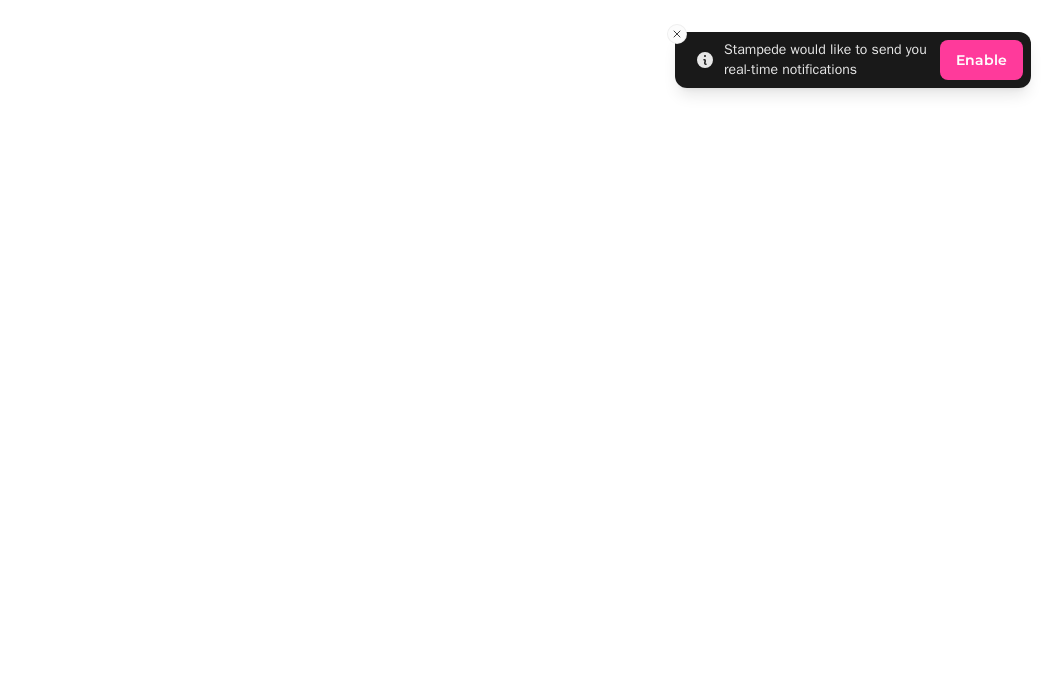 scroll, scrollTop: 0, scrollLeft: 0, axis: both 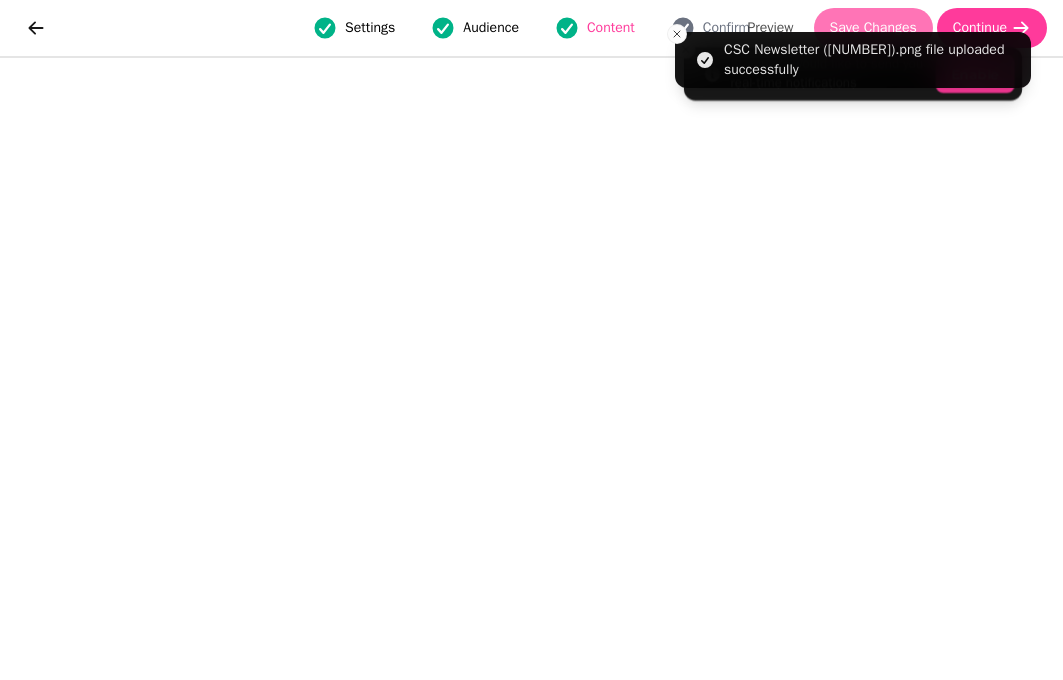 click on "Save Changes" at bounding box center (873, 28) 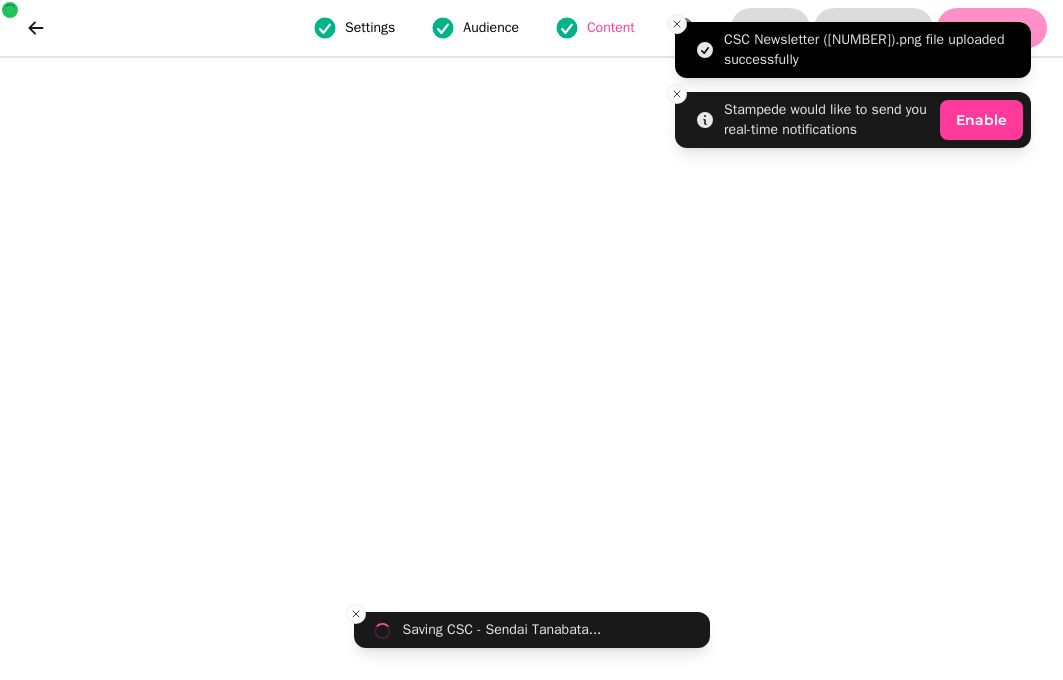 click 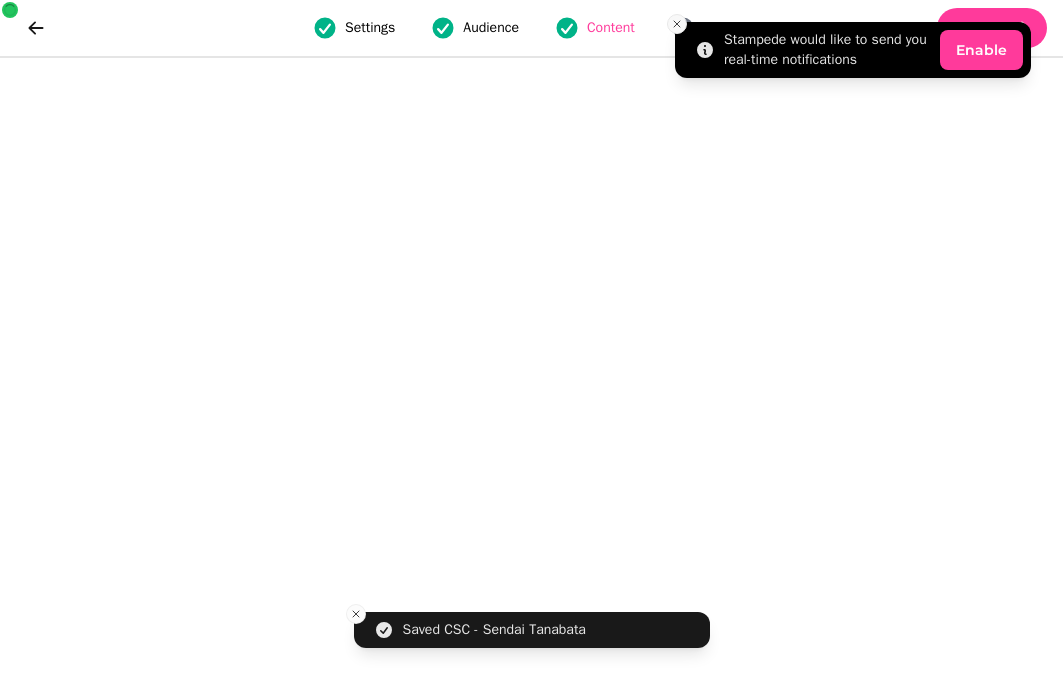 click 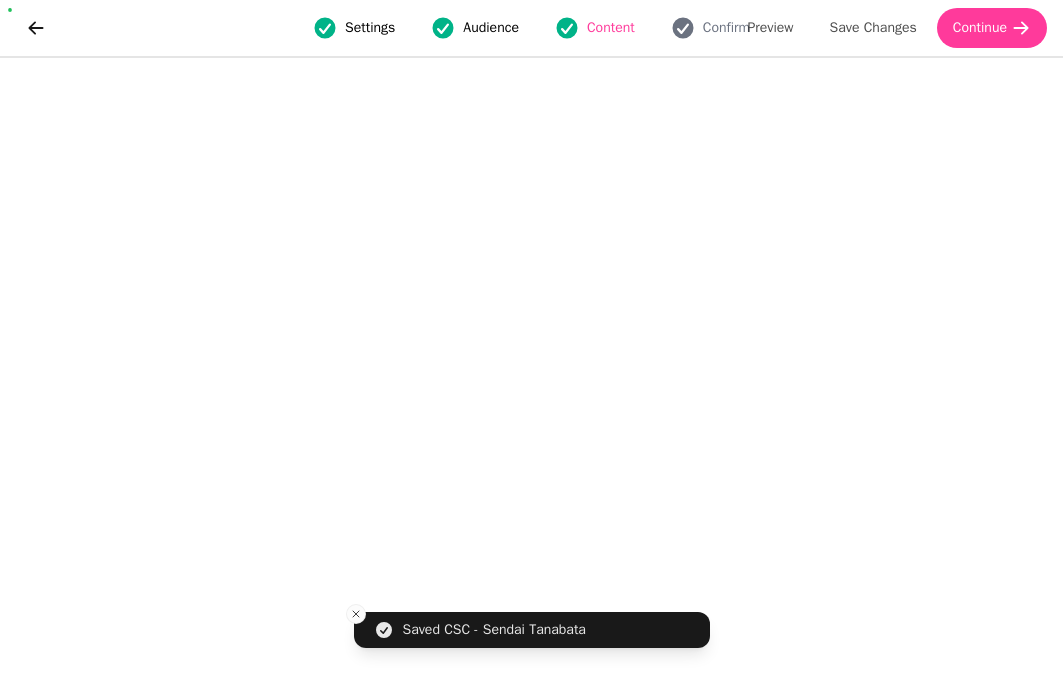 click on "Settings Audience Content Confirm Preview Save Changes Continue" at bounding box center [531, 28] 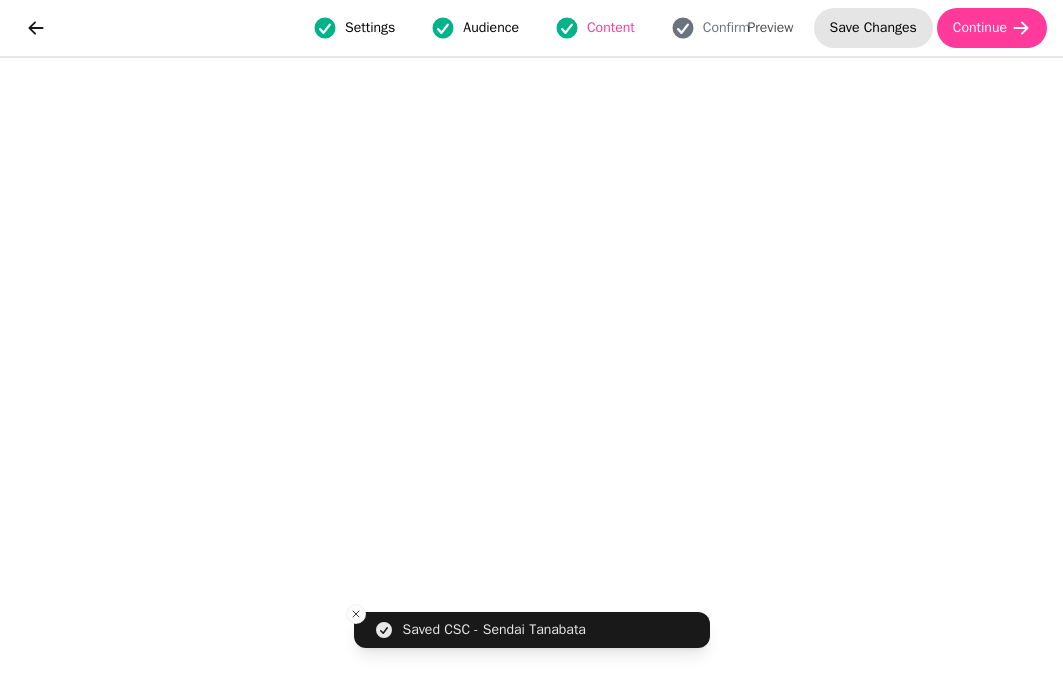 click on "Save Changes" at bounding box center [873, 28] 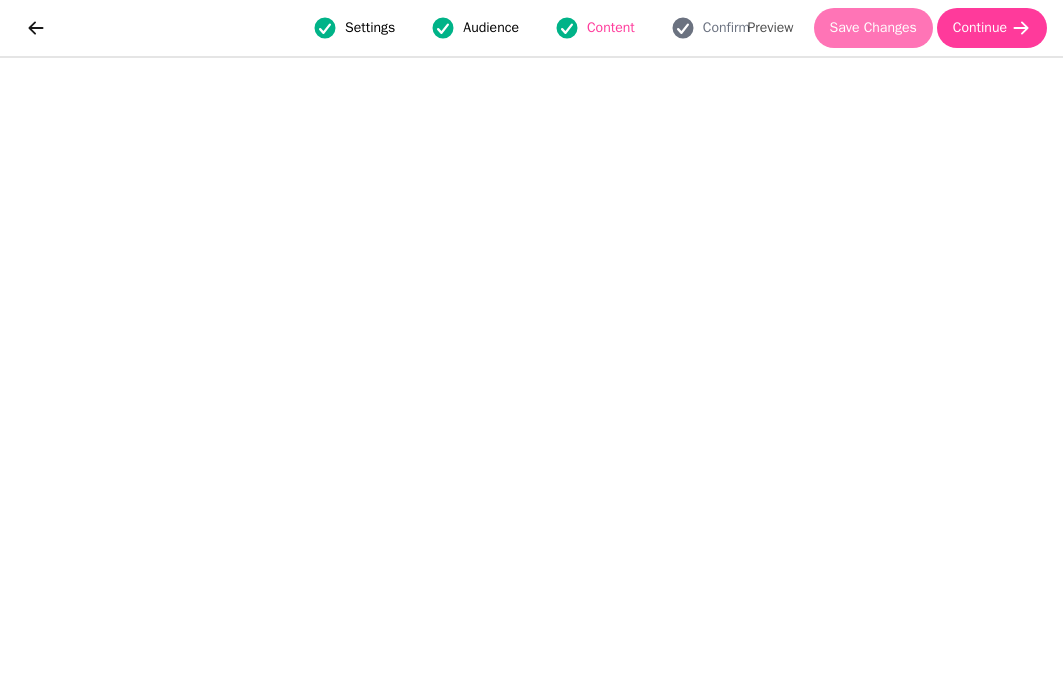 click on "Save Changes" at bounding box center [873, 28] 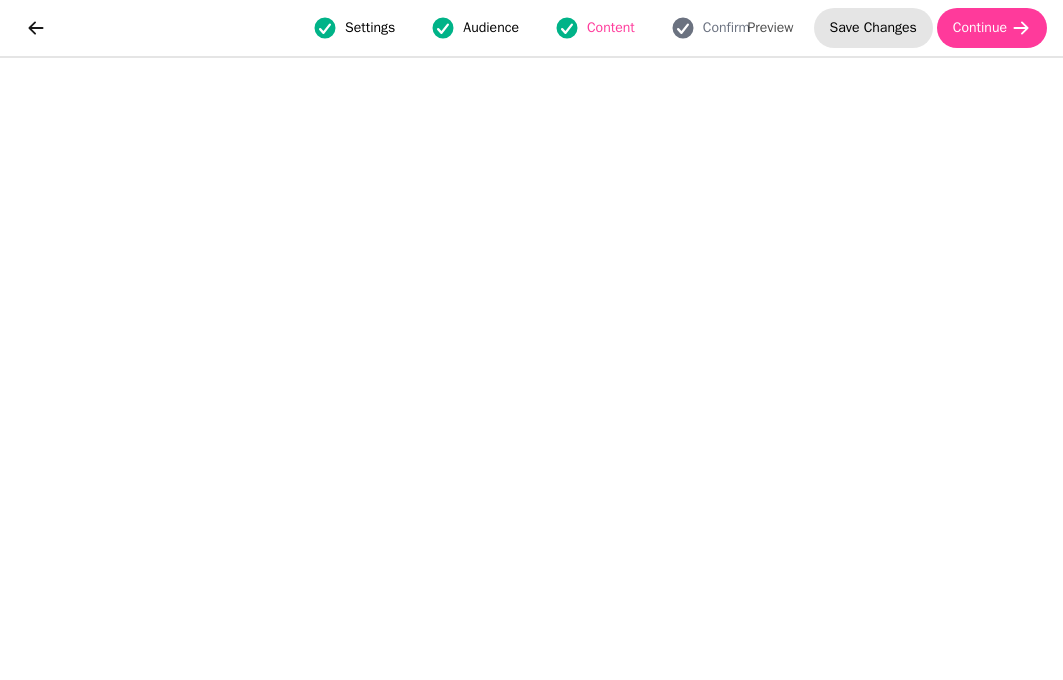 click on "Save Changes" at bounding box center (873, 28) 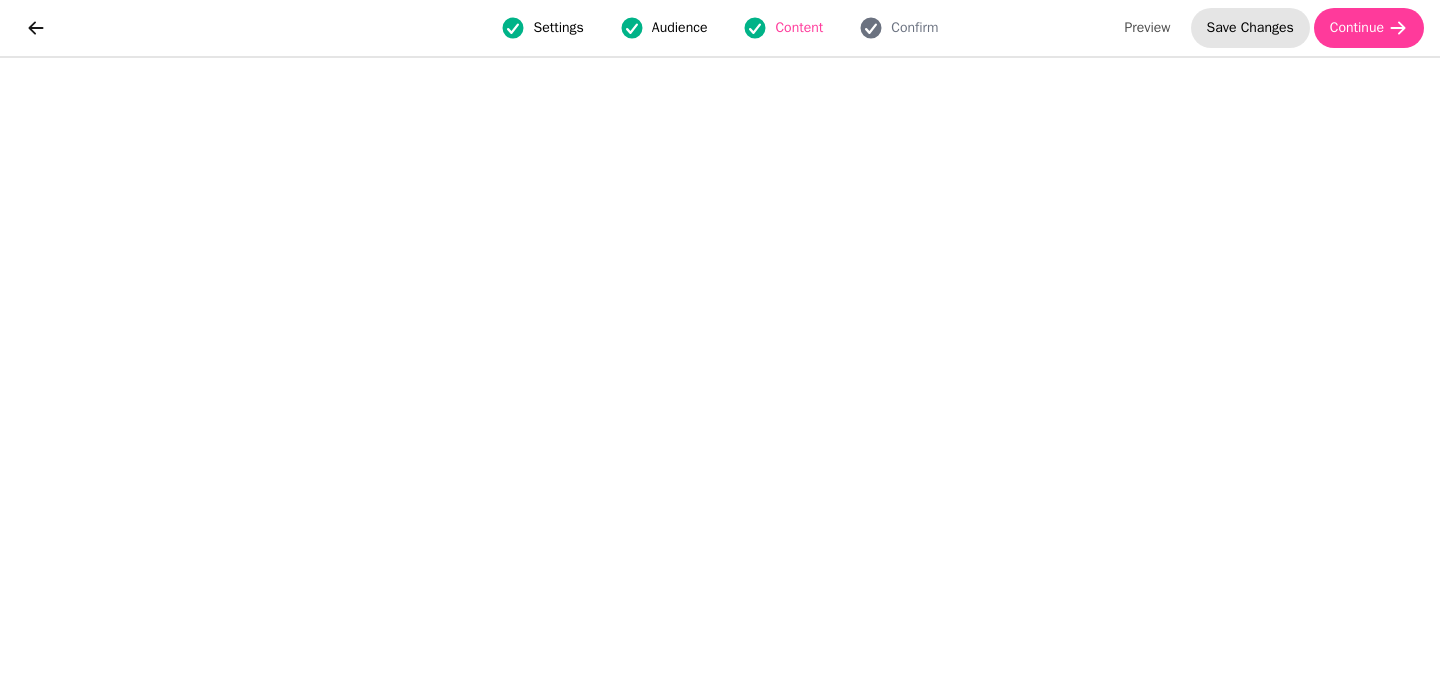 click on "Save Changes" at bounding box center (1250, 28) 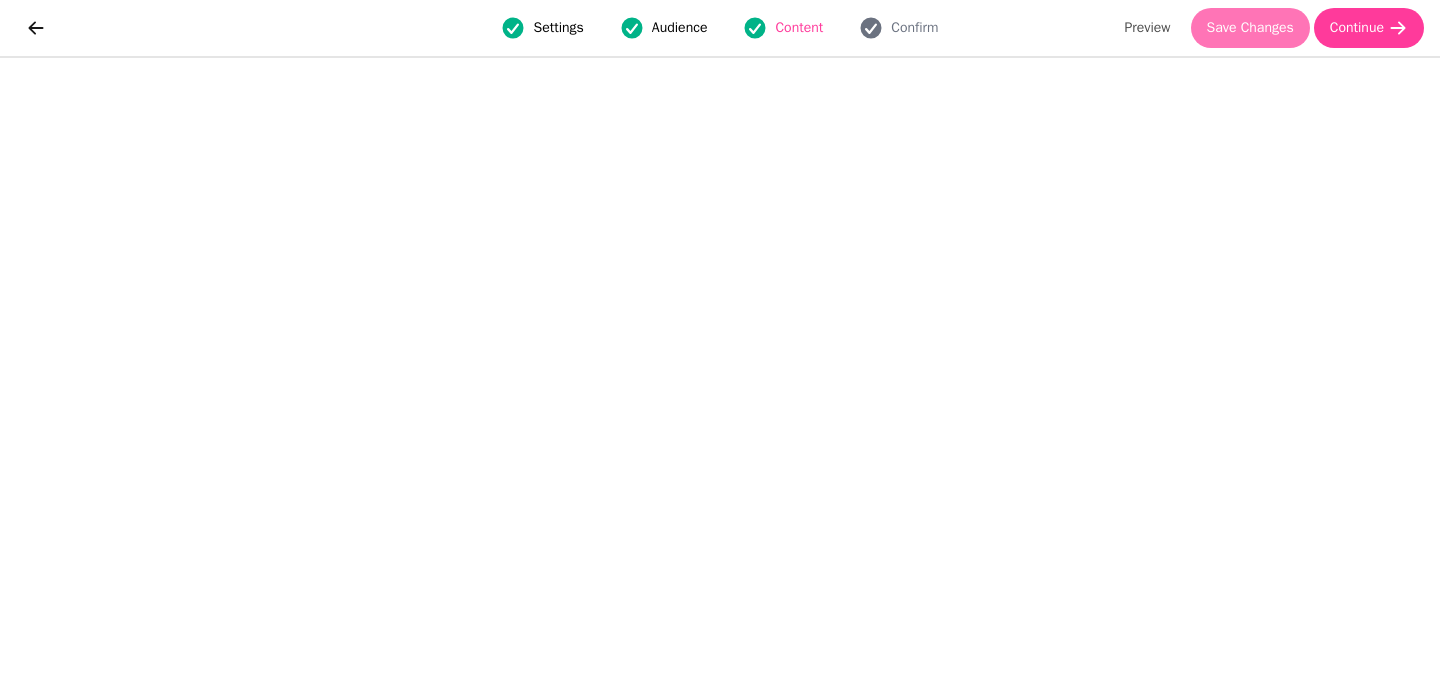 click on "Save Changes" at bounding box center [1250, 28] 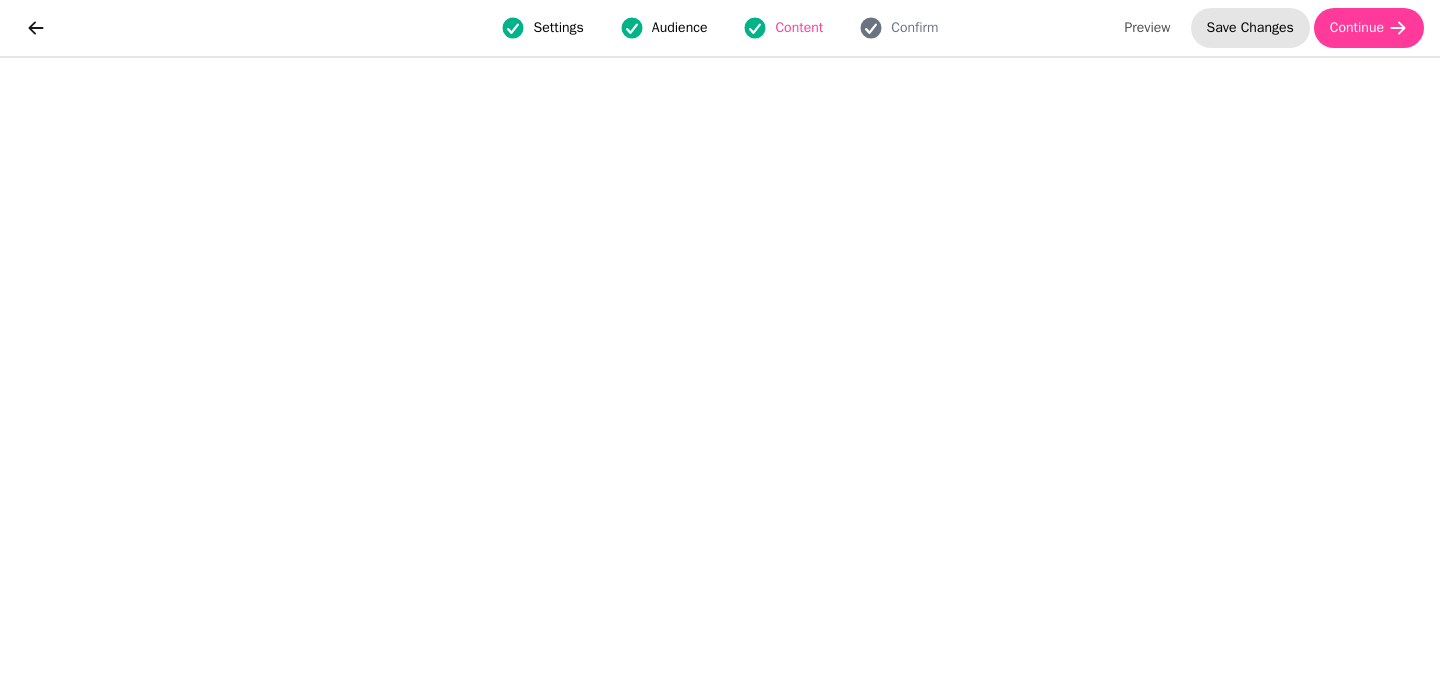 click on "Save Changes" at bounding box center (1250, 28) 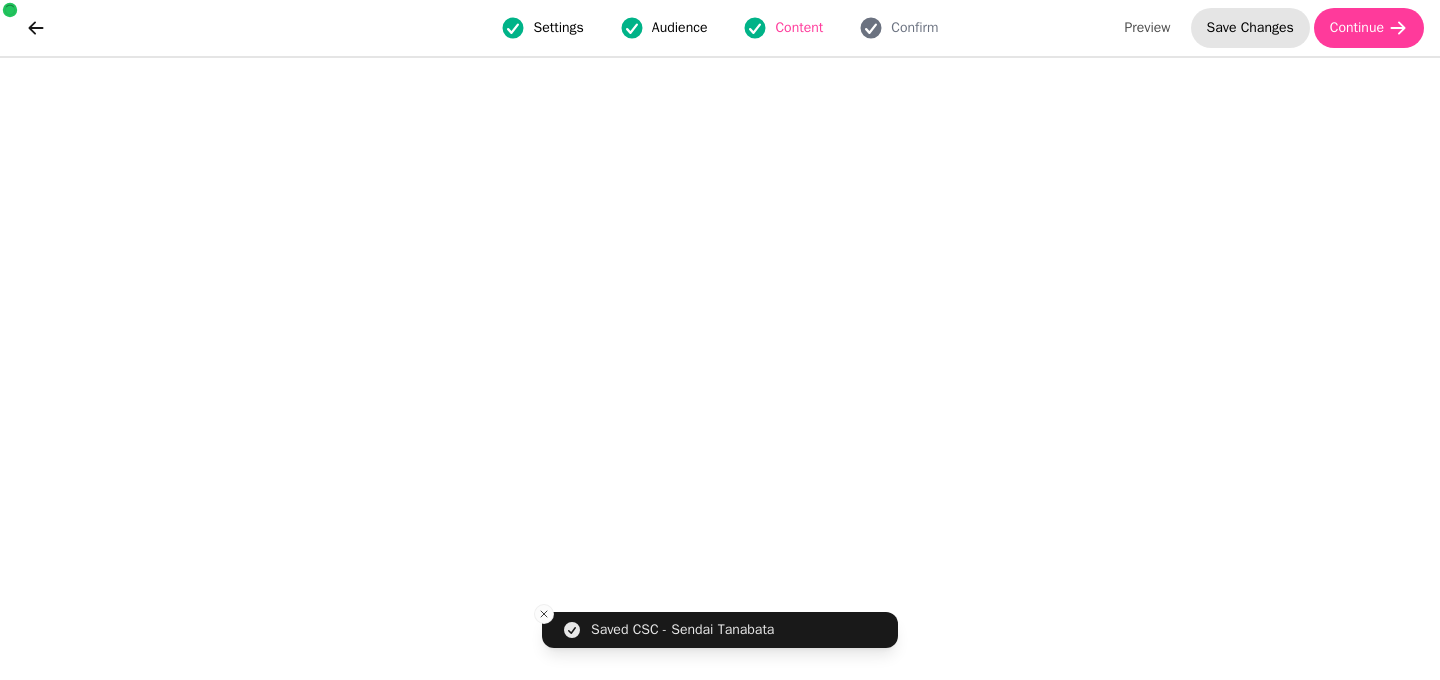 click on "Save Changes" at bounding box center (1250, 28) 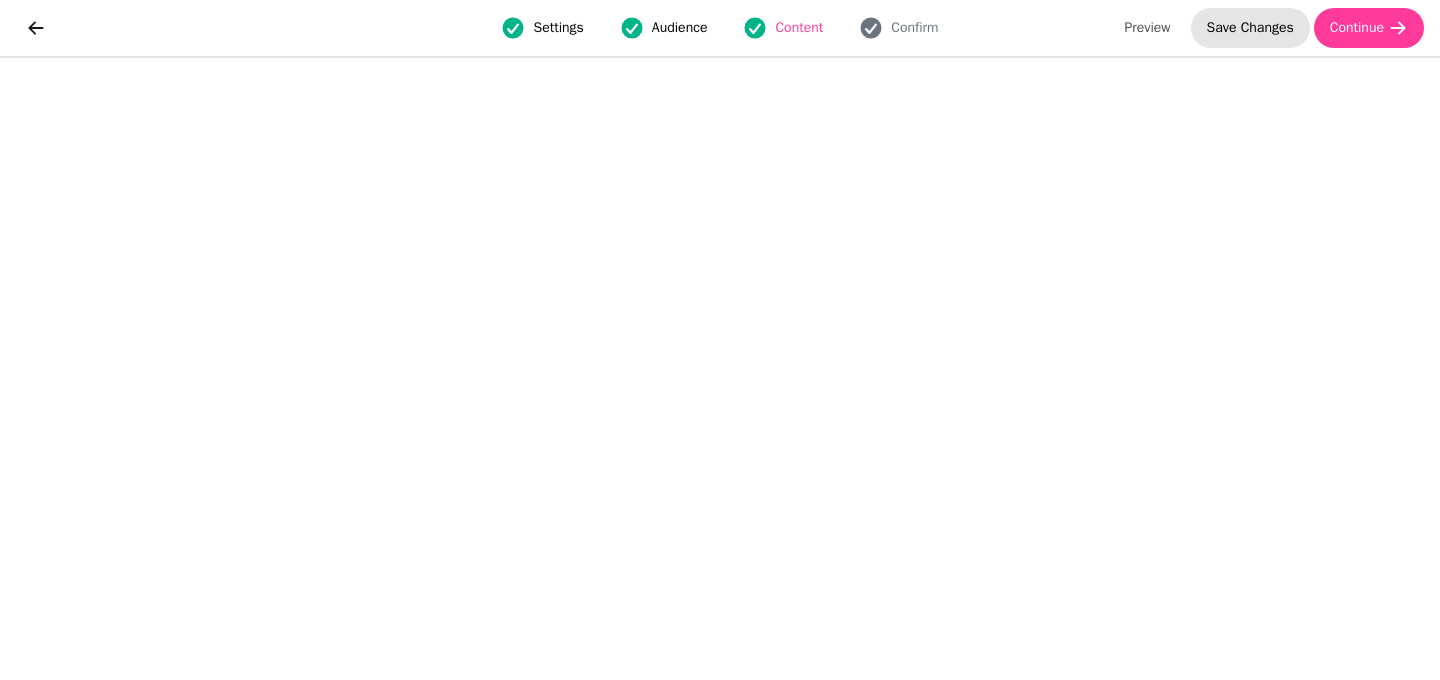 click on "Save Changes" at bounding box center [1250, 28] 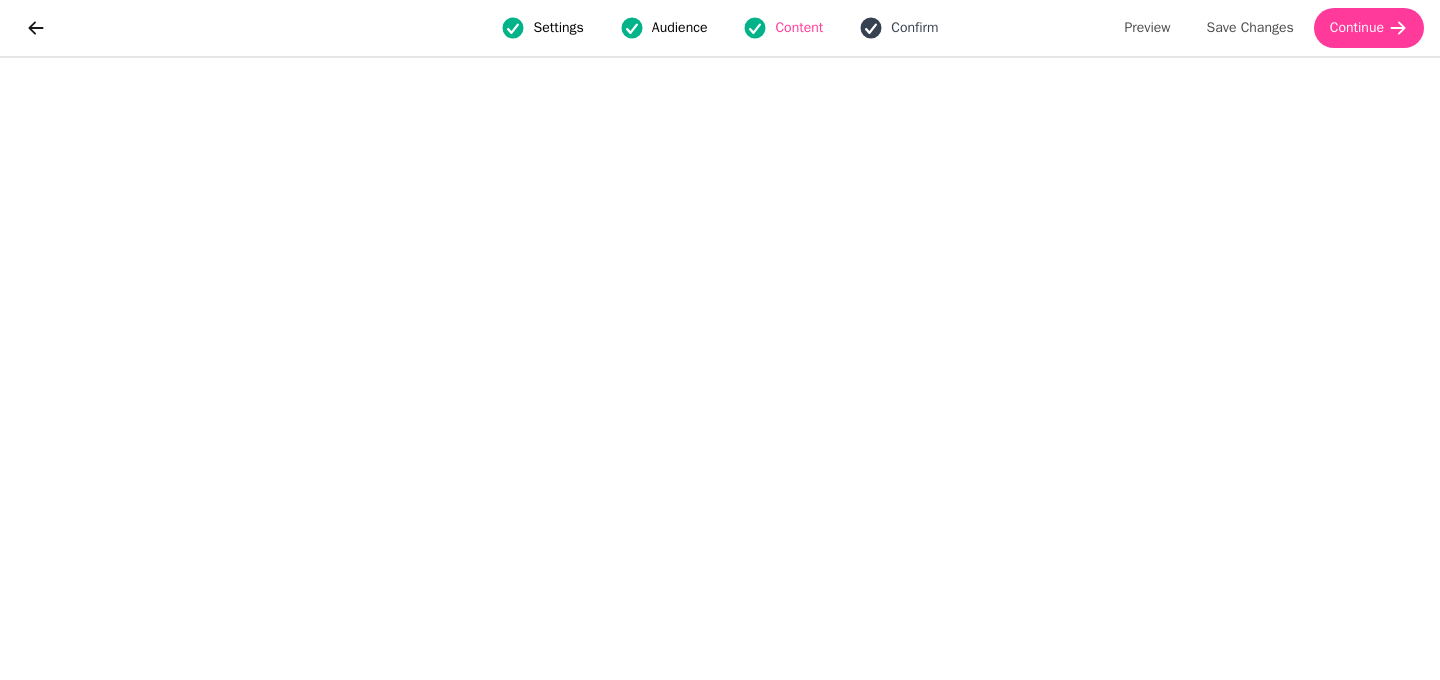 click on "Confirm" at bounding box center [914, 28] 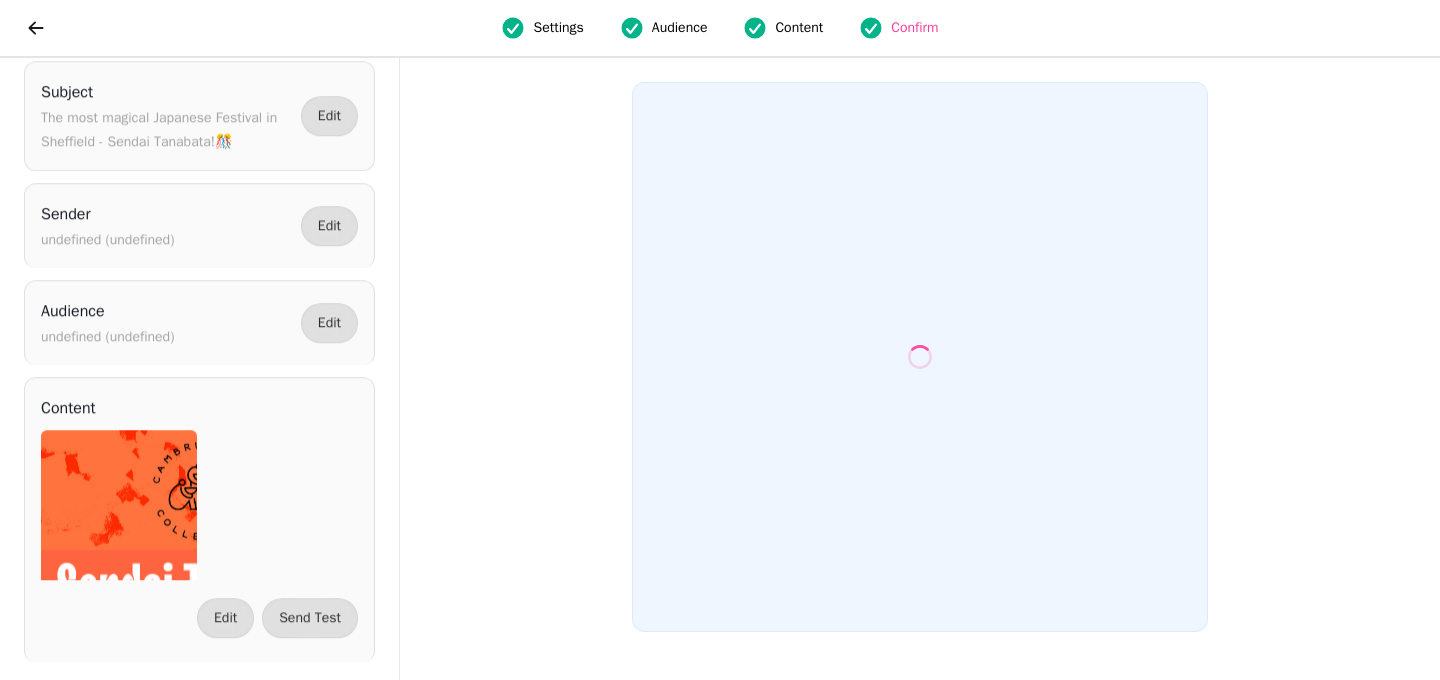 scroll, scrollTop: 0, scrollLeft: 0, axis: both 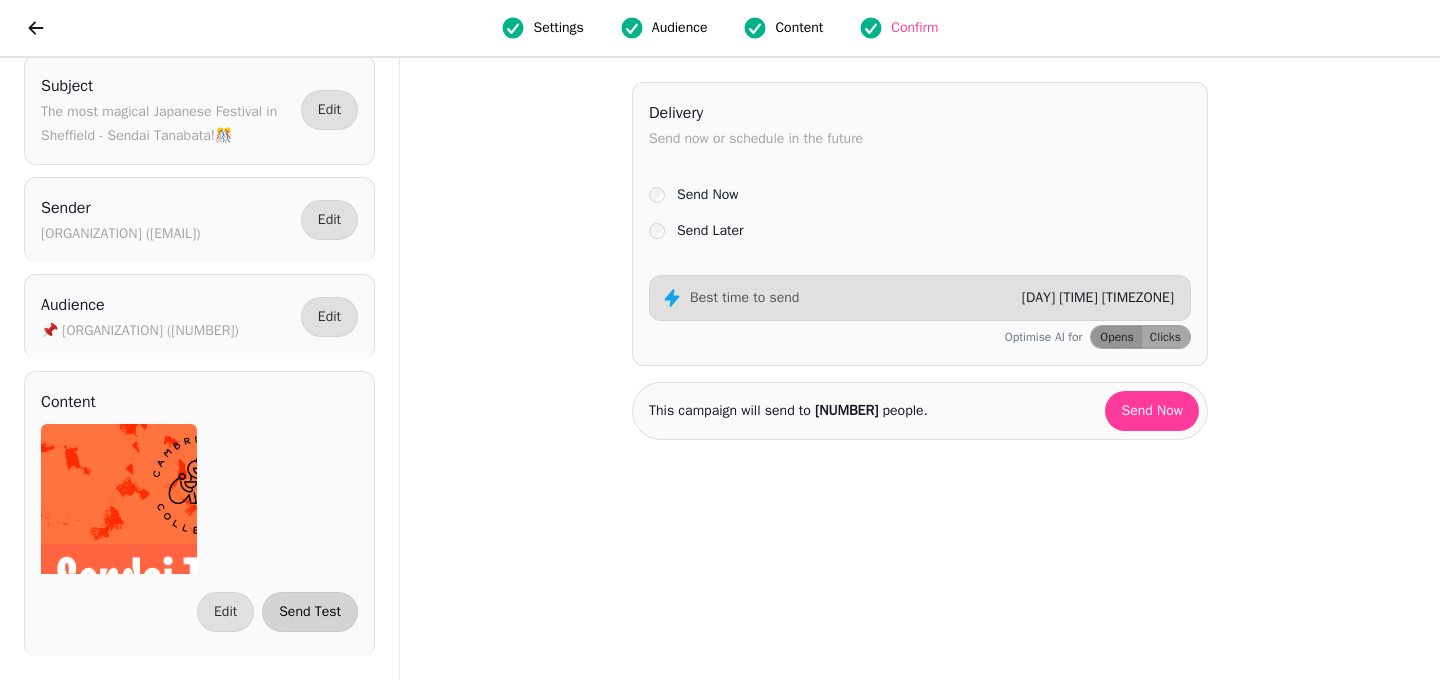 click on "Send Test" at bounding box center (310, 612) 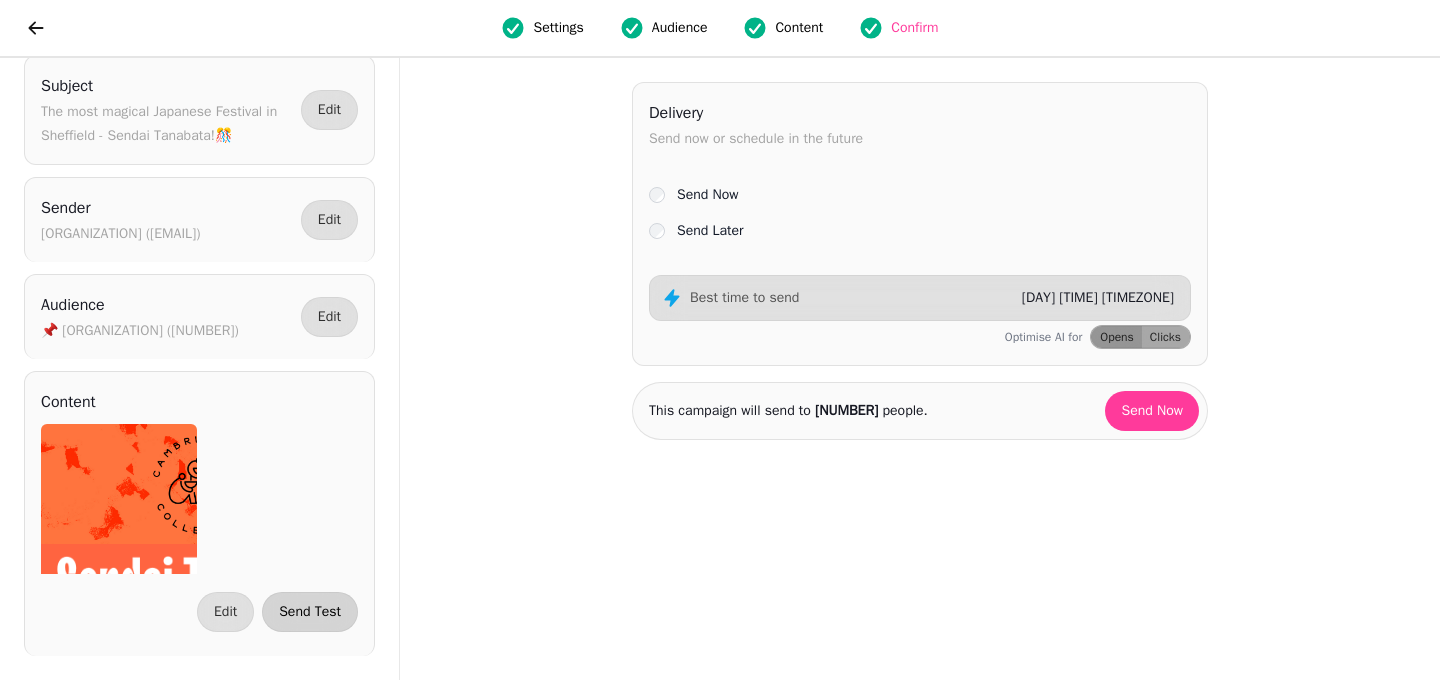 select on "**********" 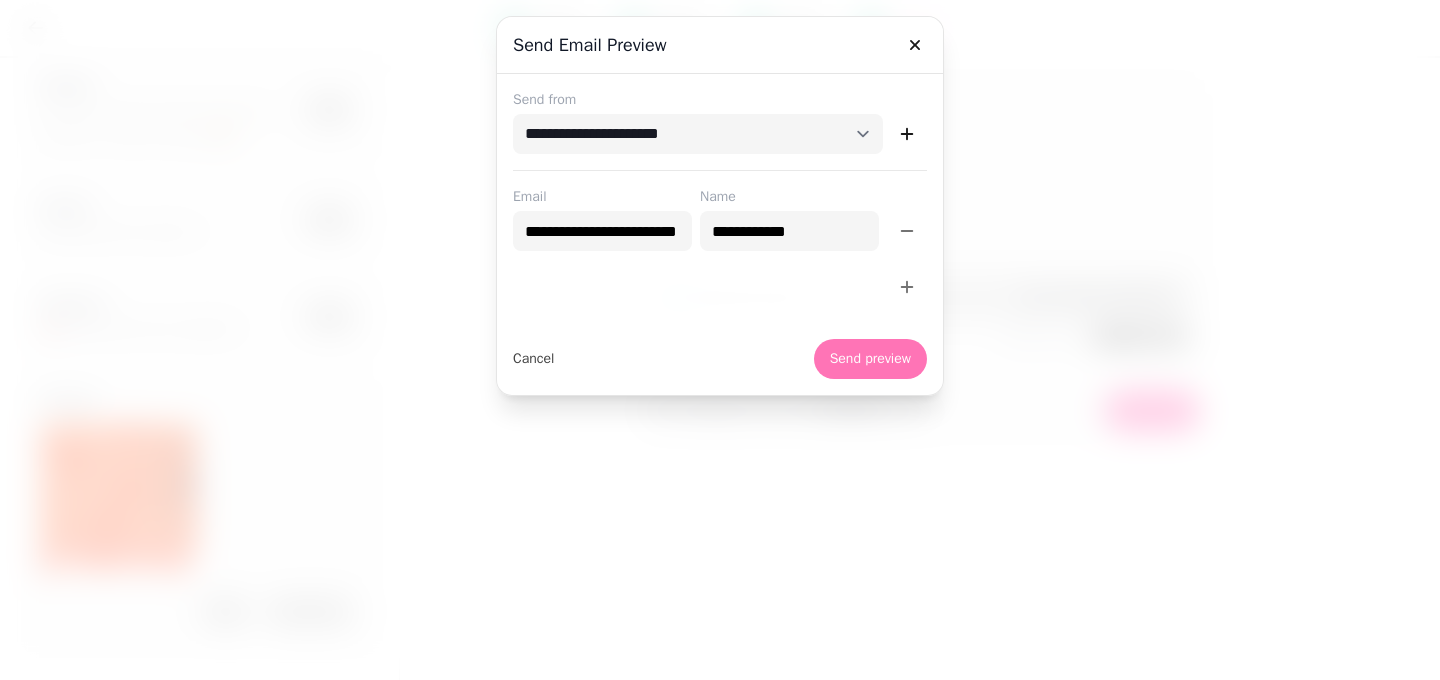 click on "Send preview" at bounding box center (870, 359) 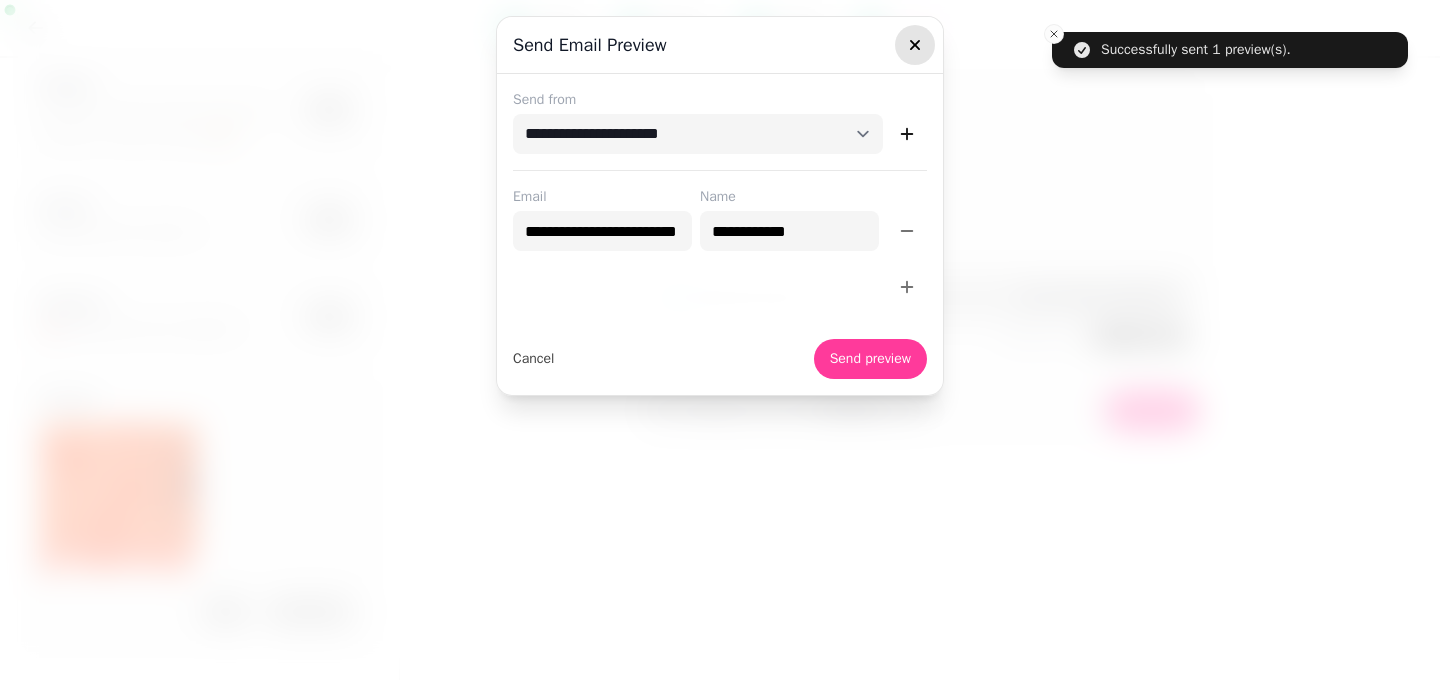 click 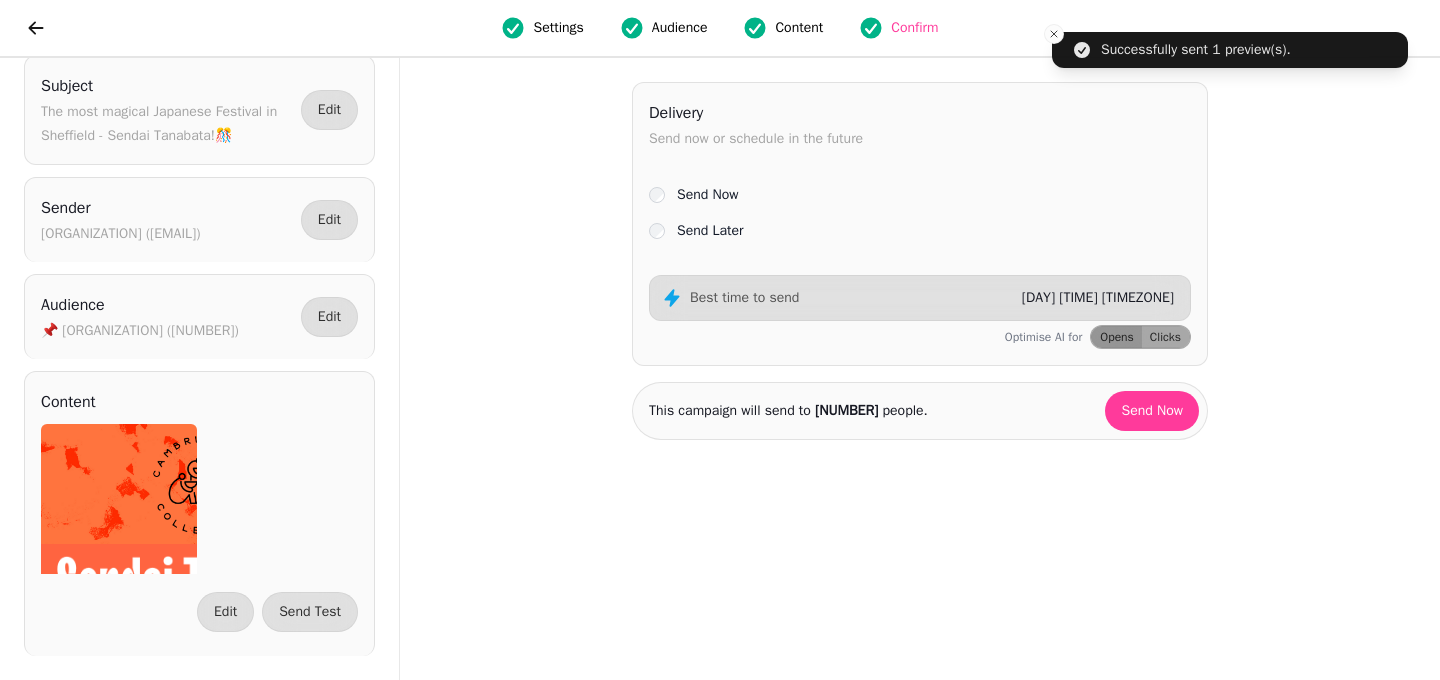 click on "Settings Audience Content Confirm" at bounding box center (720, 28) 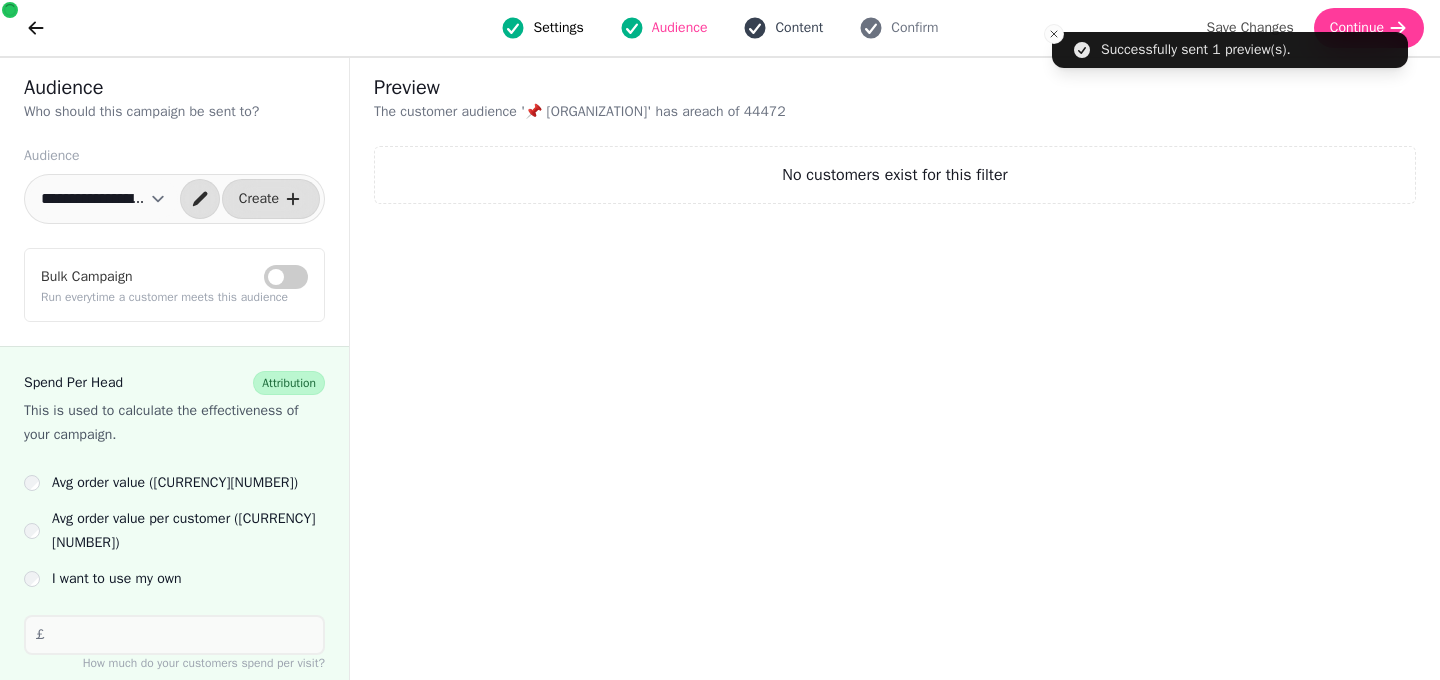 click on "Content" at bounding box center [799, 28] 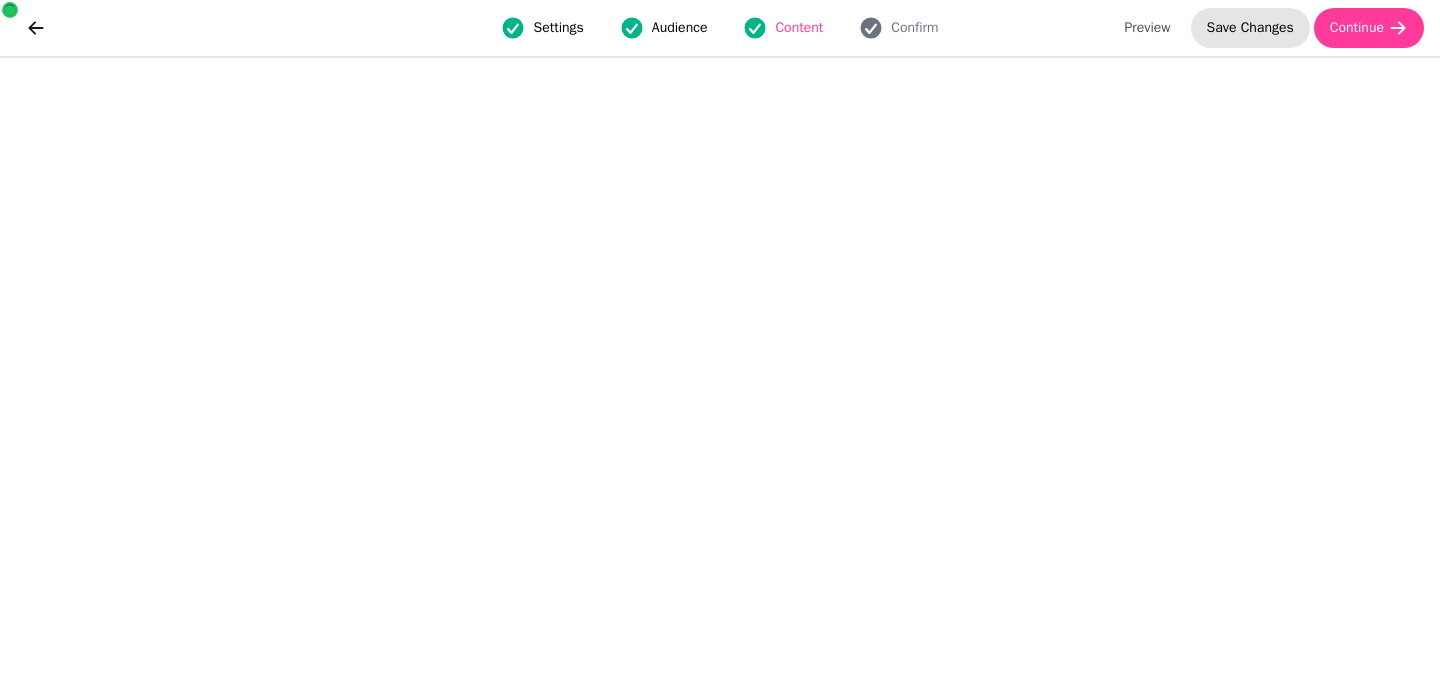 click on "Save Changes" at bounding box center (1250, 28) 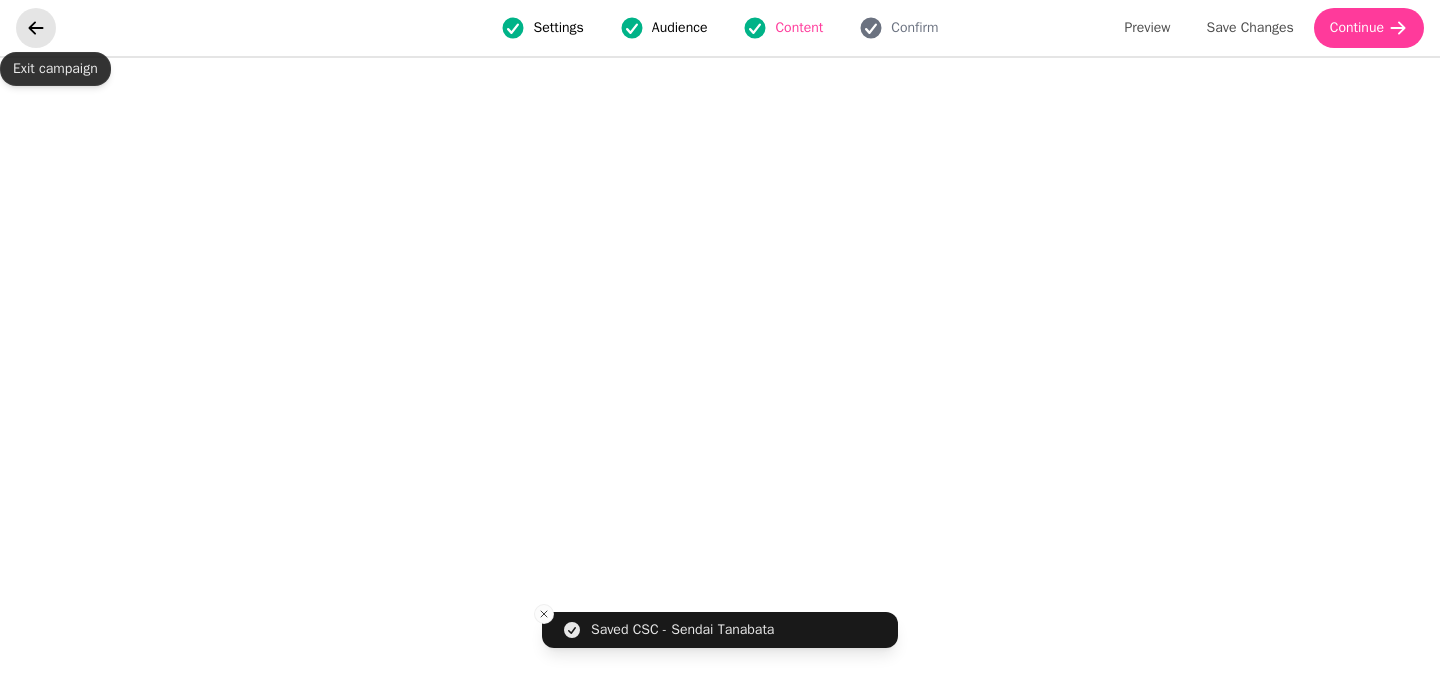 click 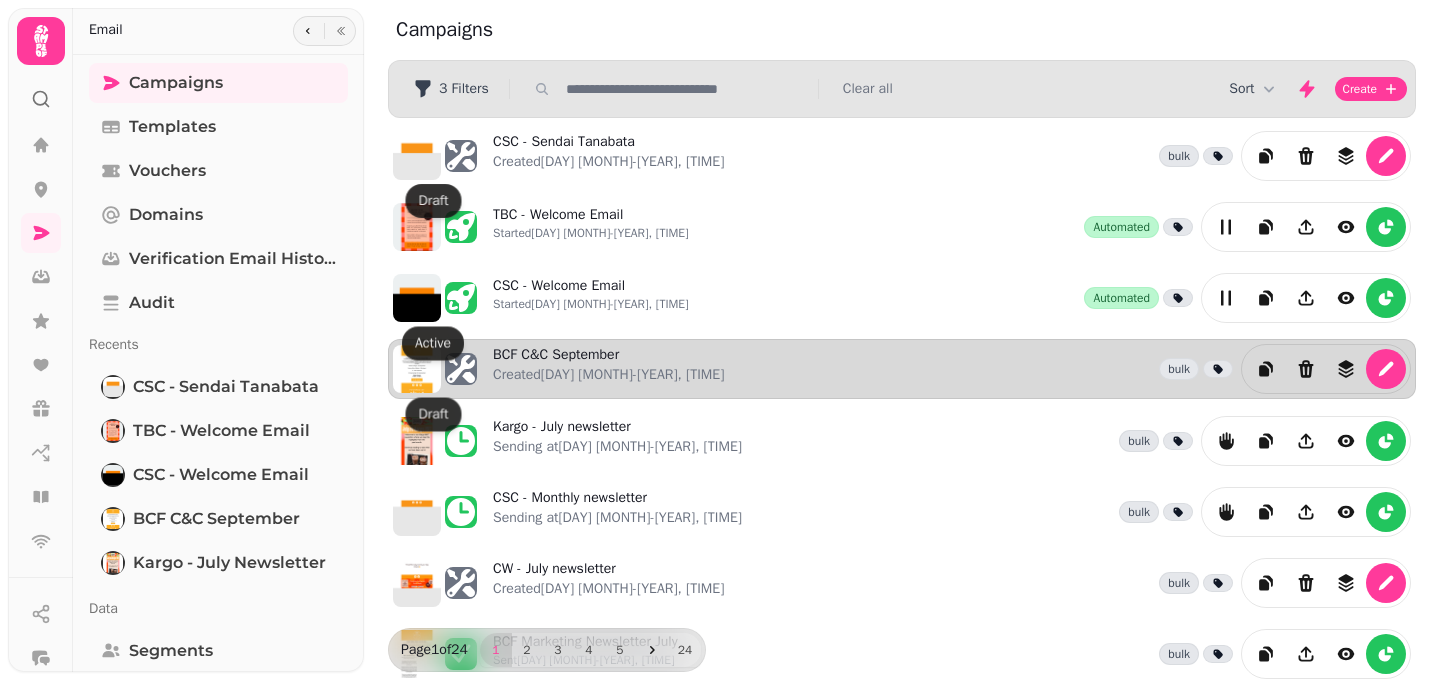 scroll, scrollTop: 30, scrollLeft: 0, axis: vertical 